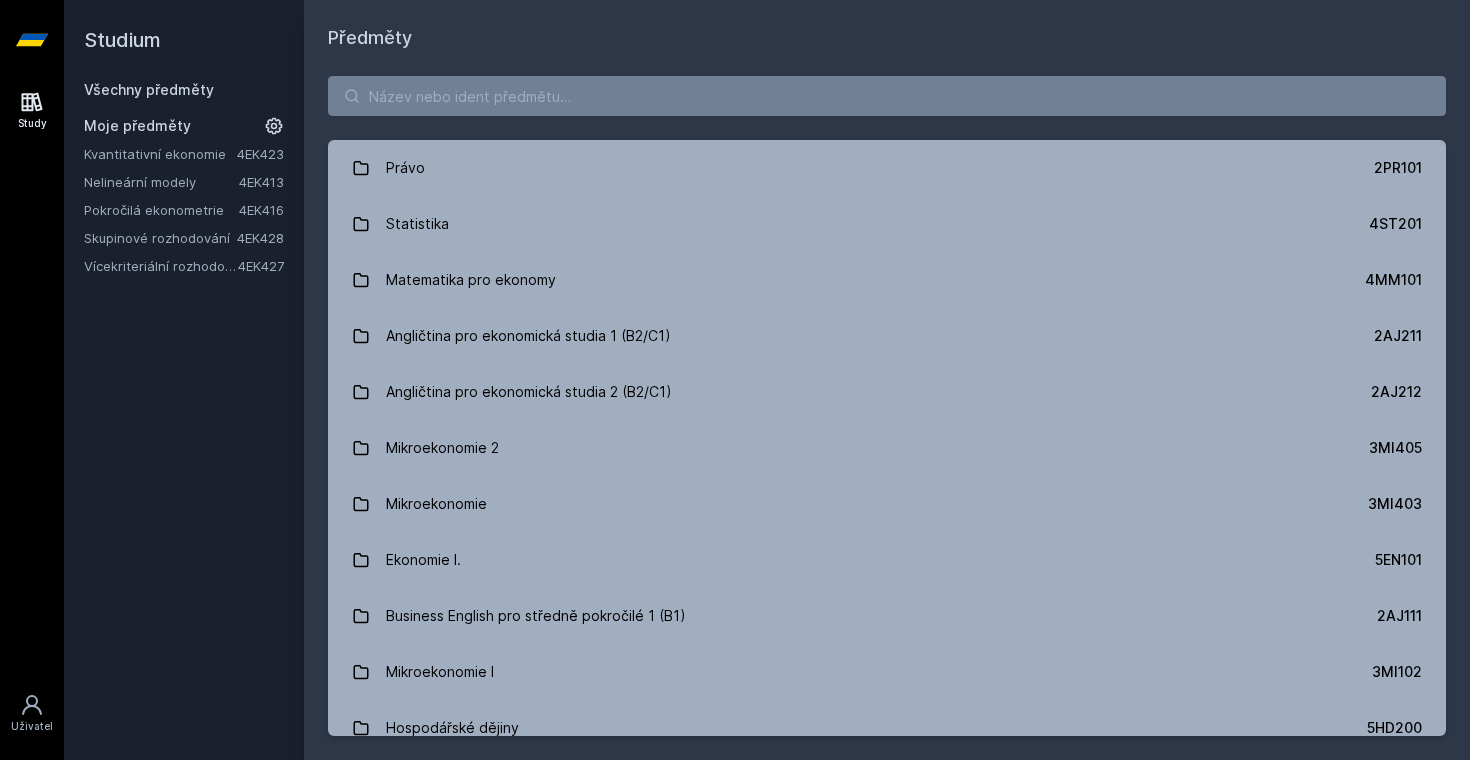 scroll, scrollTop: 0, scrollLeft: 0, axis: both 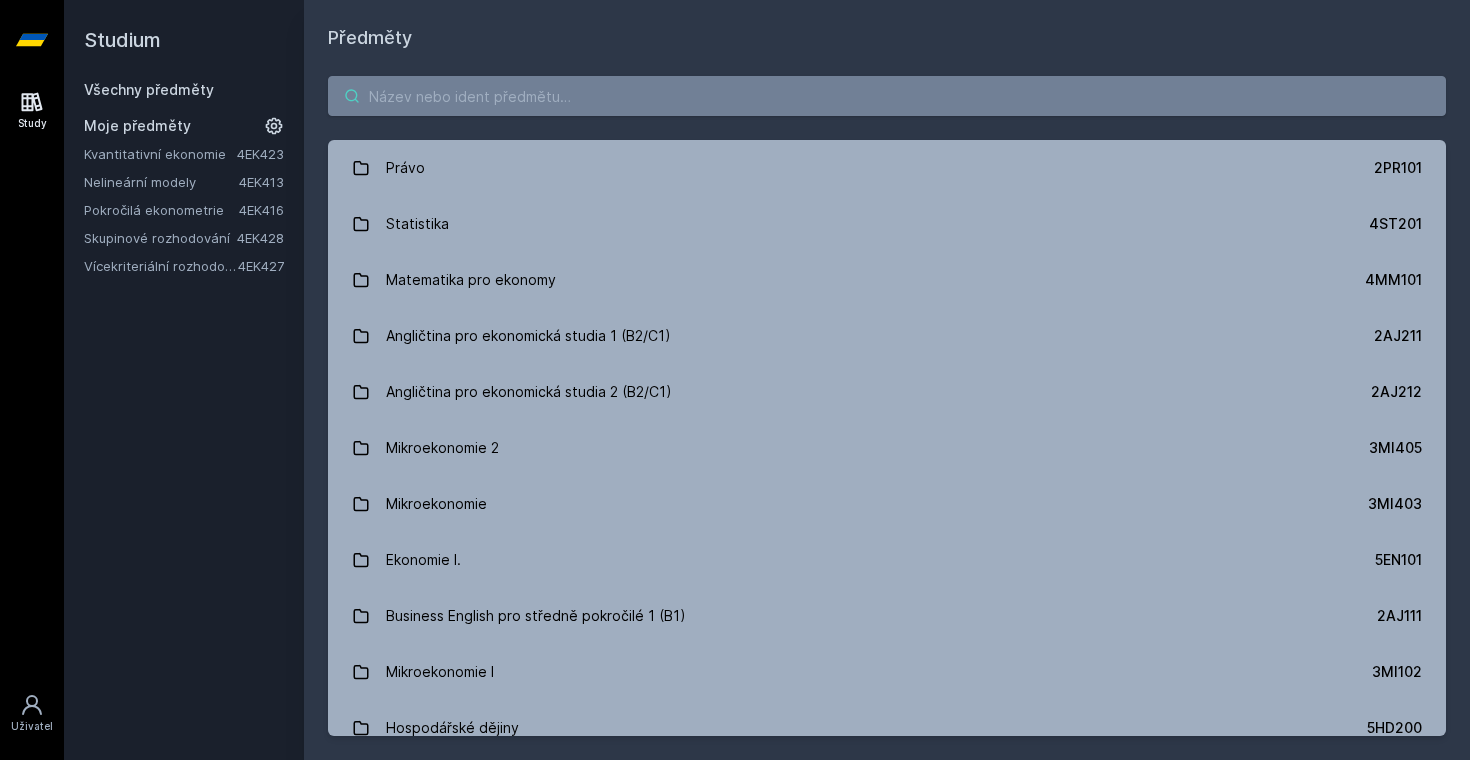 click at bounding box center [887, 96] 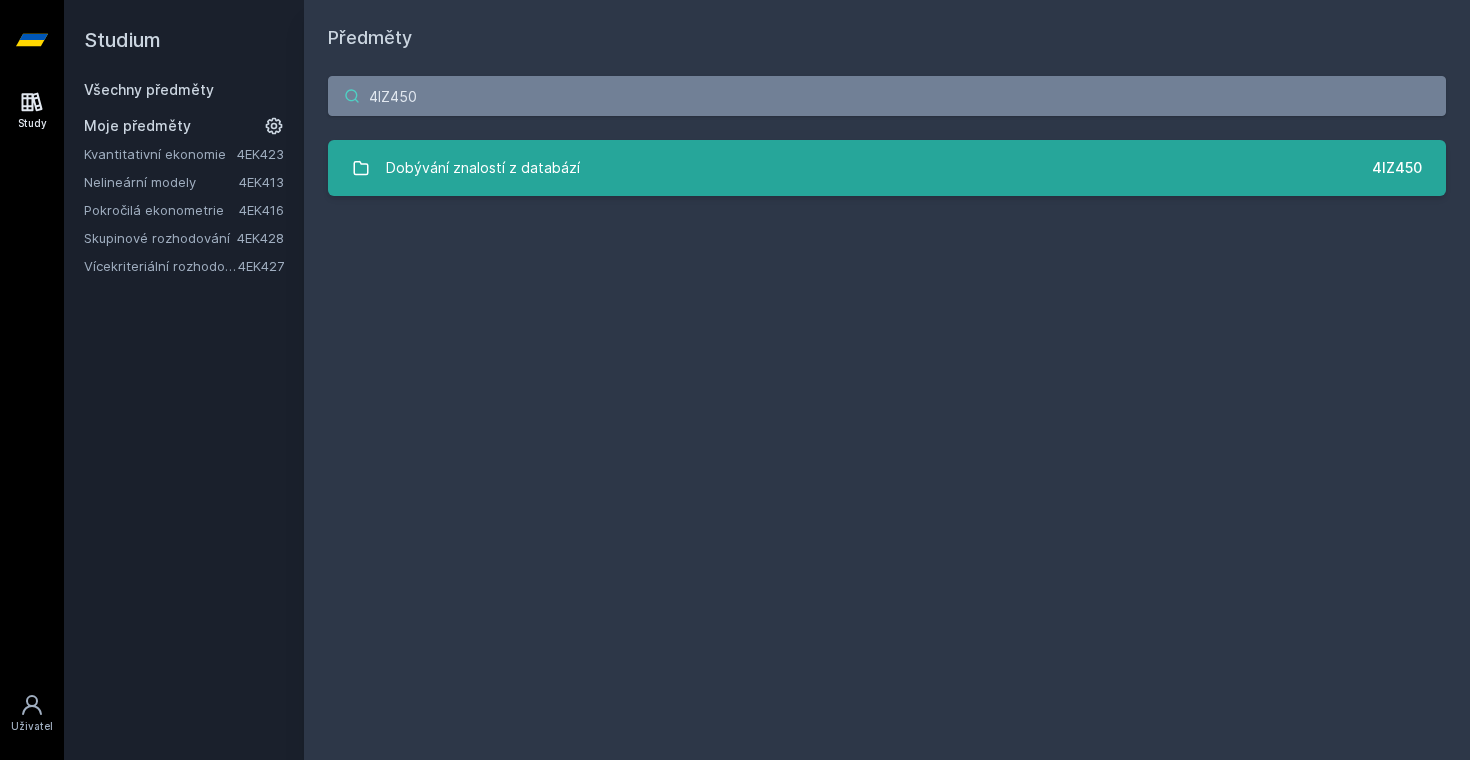 type on "4IZ450" 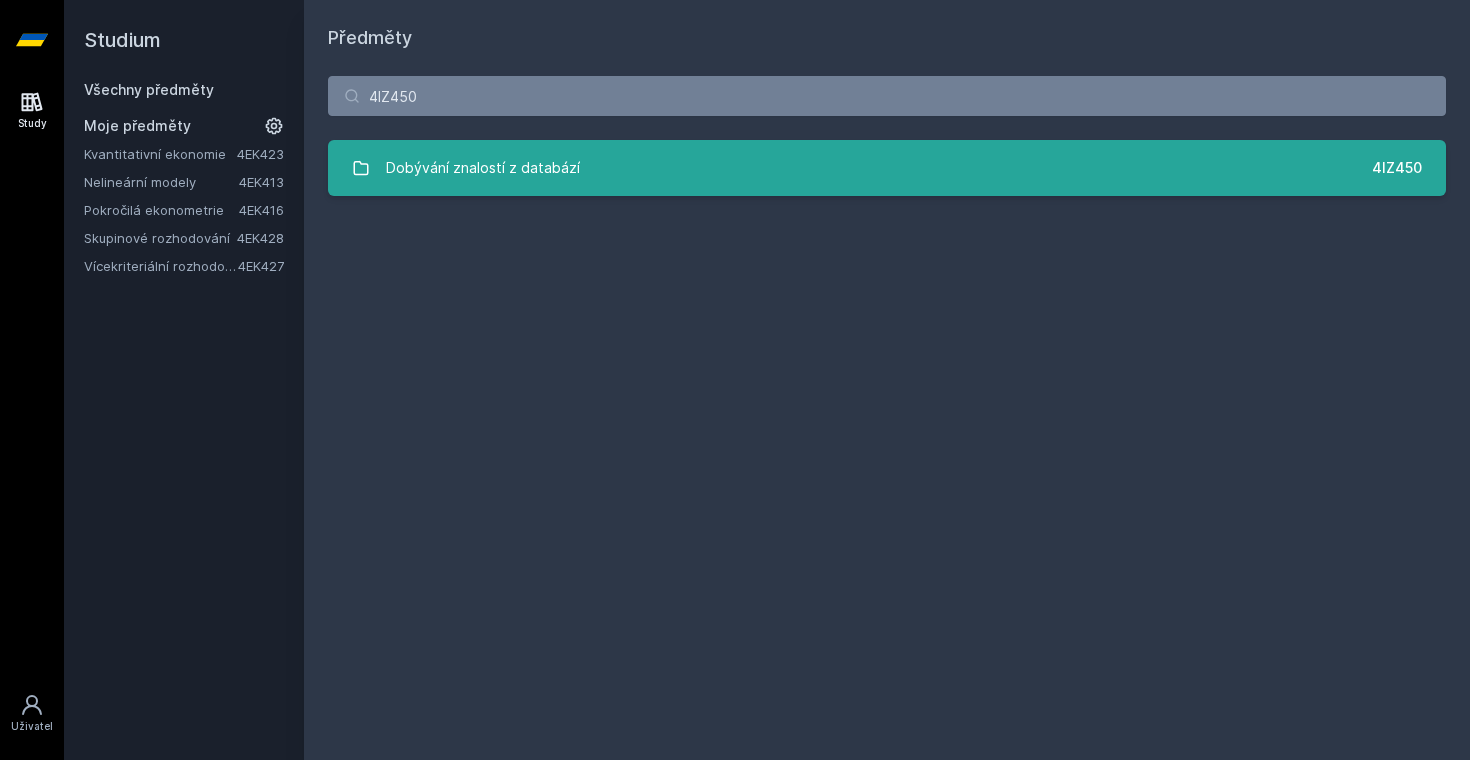 click on "Dobývání znalostí z databází   4IZ450" at bounding box center (887, 168) 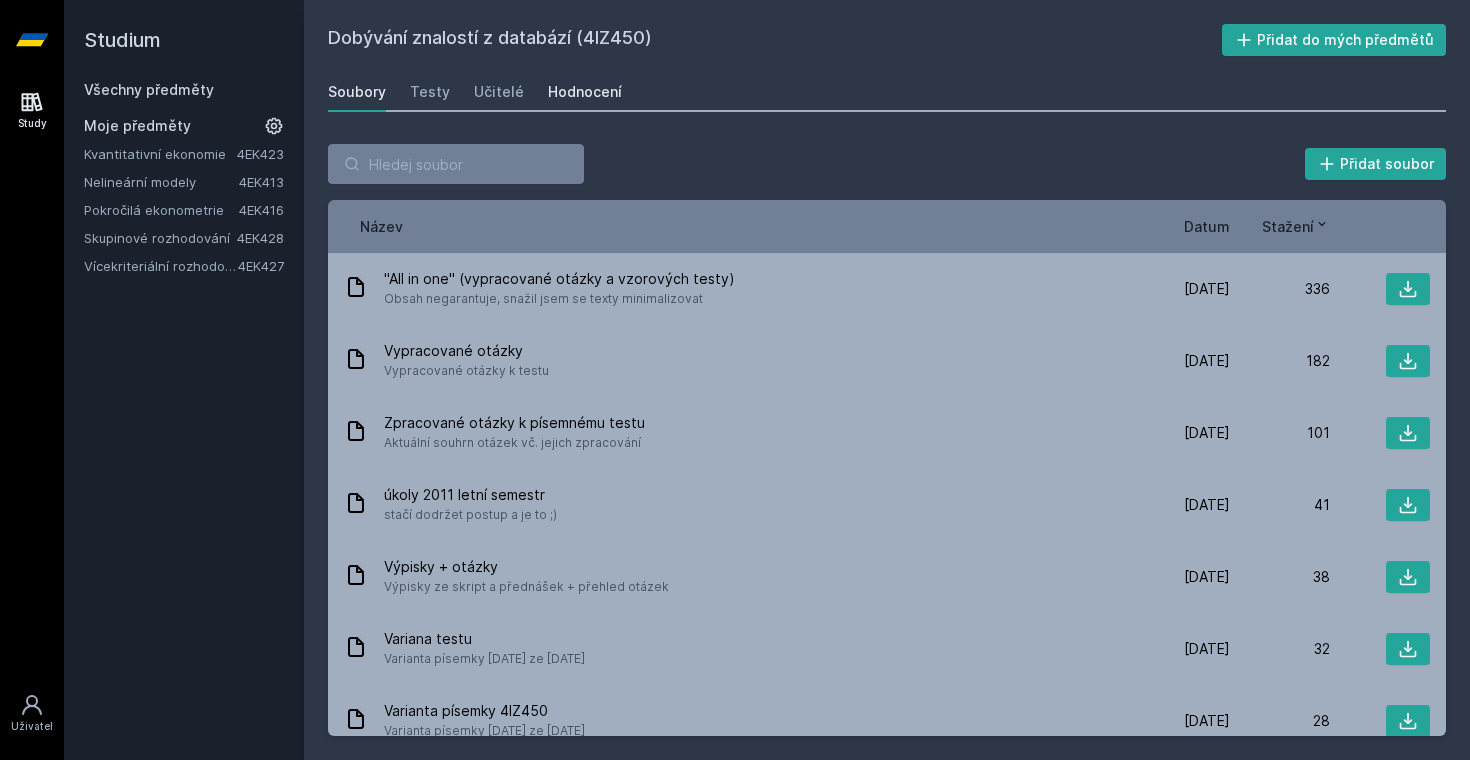 click on "Hodnocení" at bounding box center (585, 92) 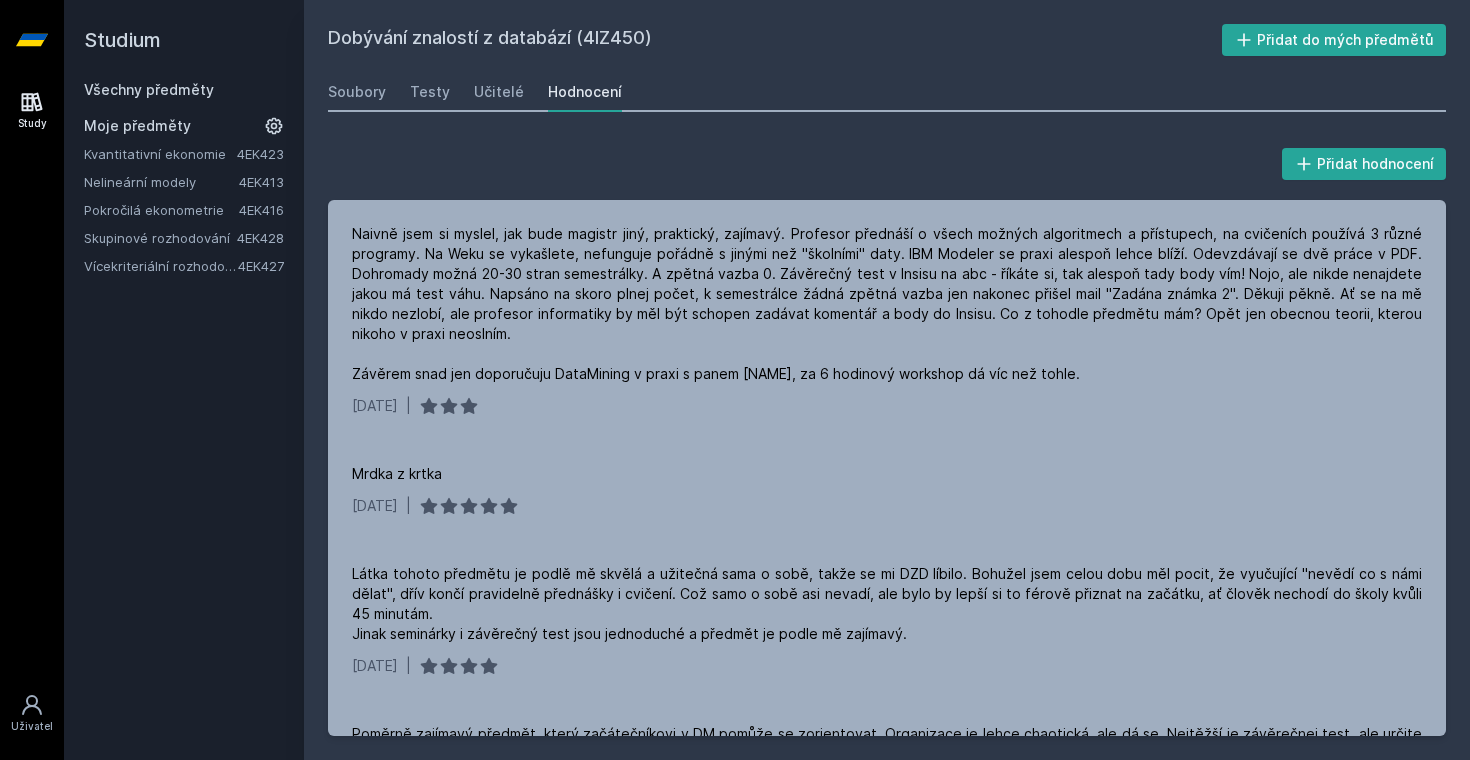 scroll, scrollTop: 0, scrollLeft: 0, axis: both 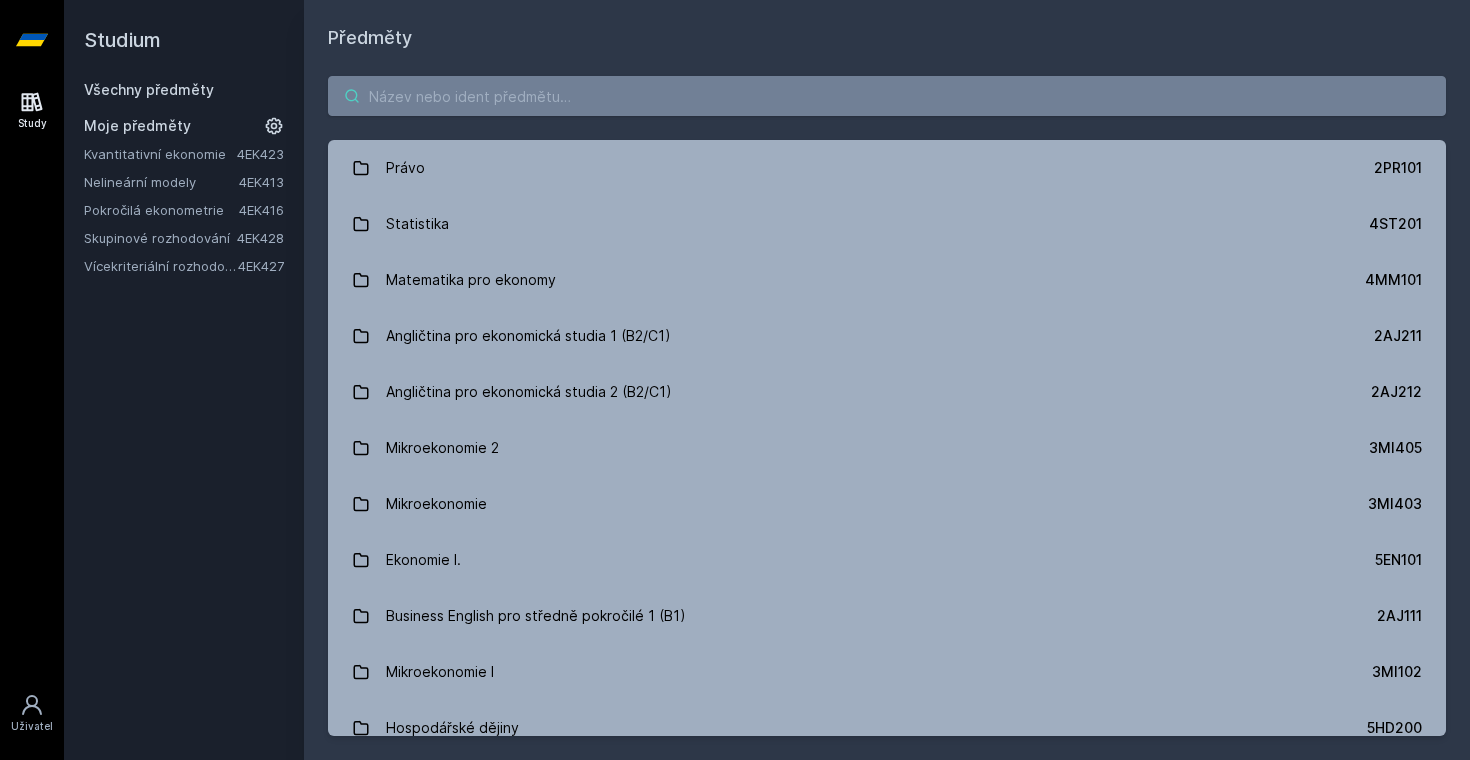click at bounding box center [887, 96] 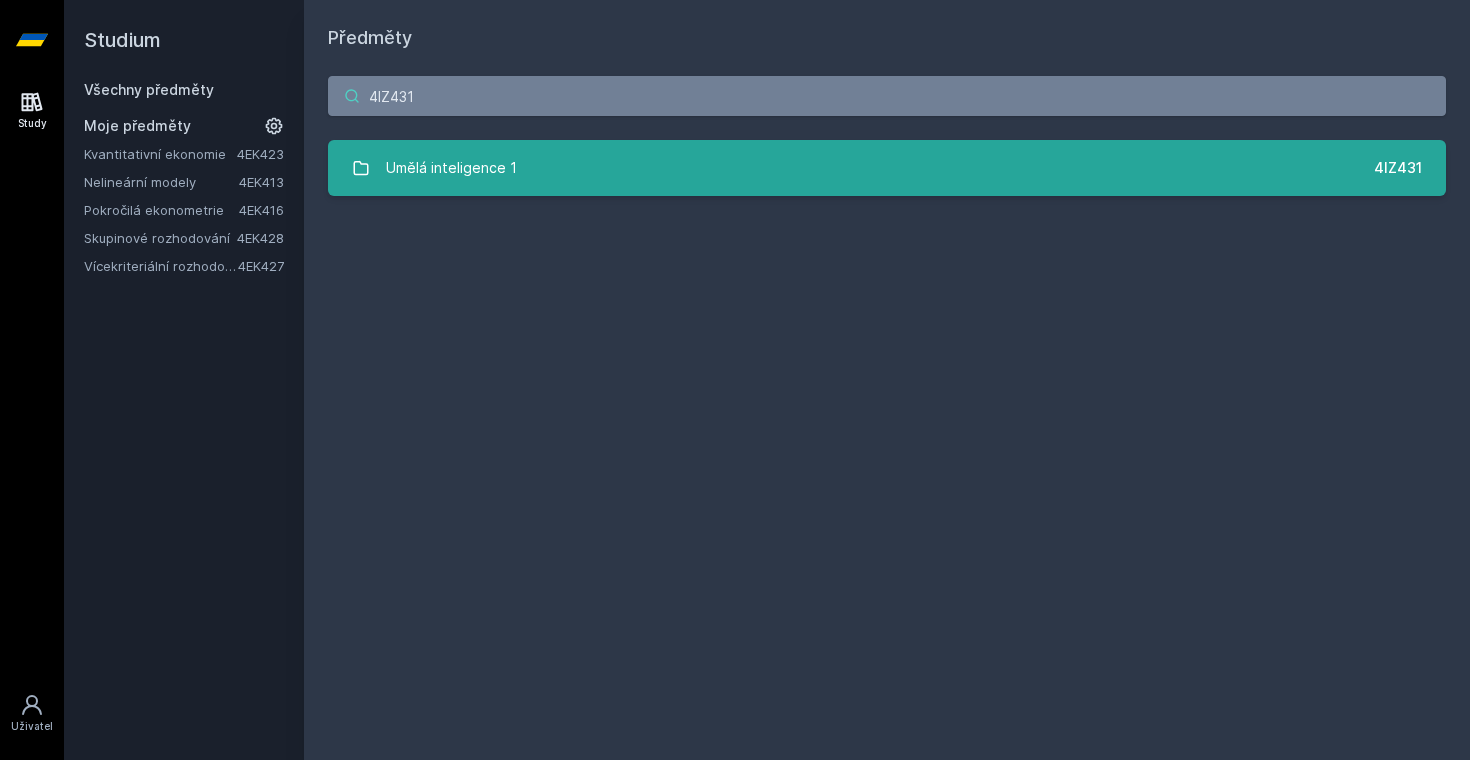 type on "4IZ431" 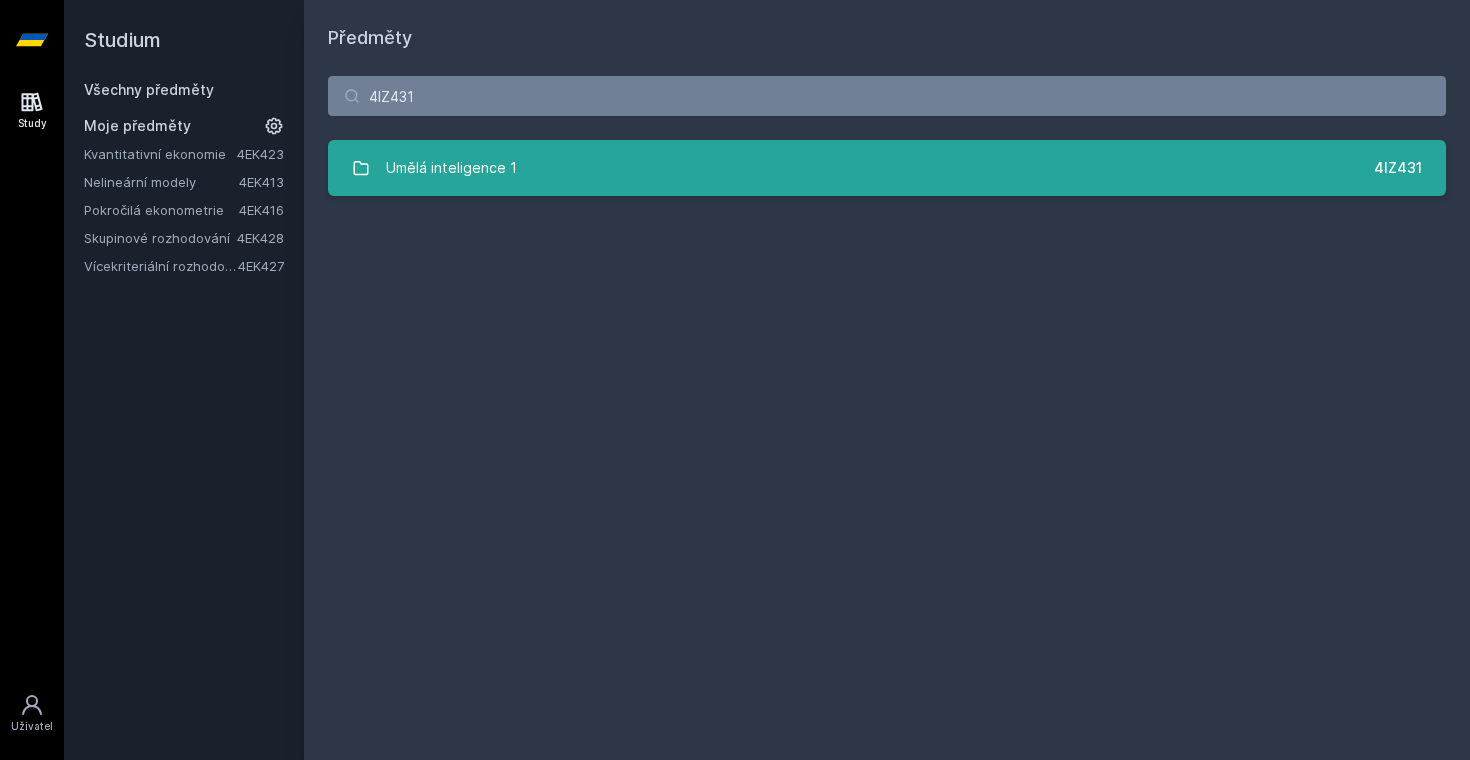 click on "Umělá inteligence 1   4IZ431" at bounding box center [887, 168] 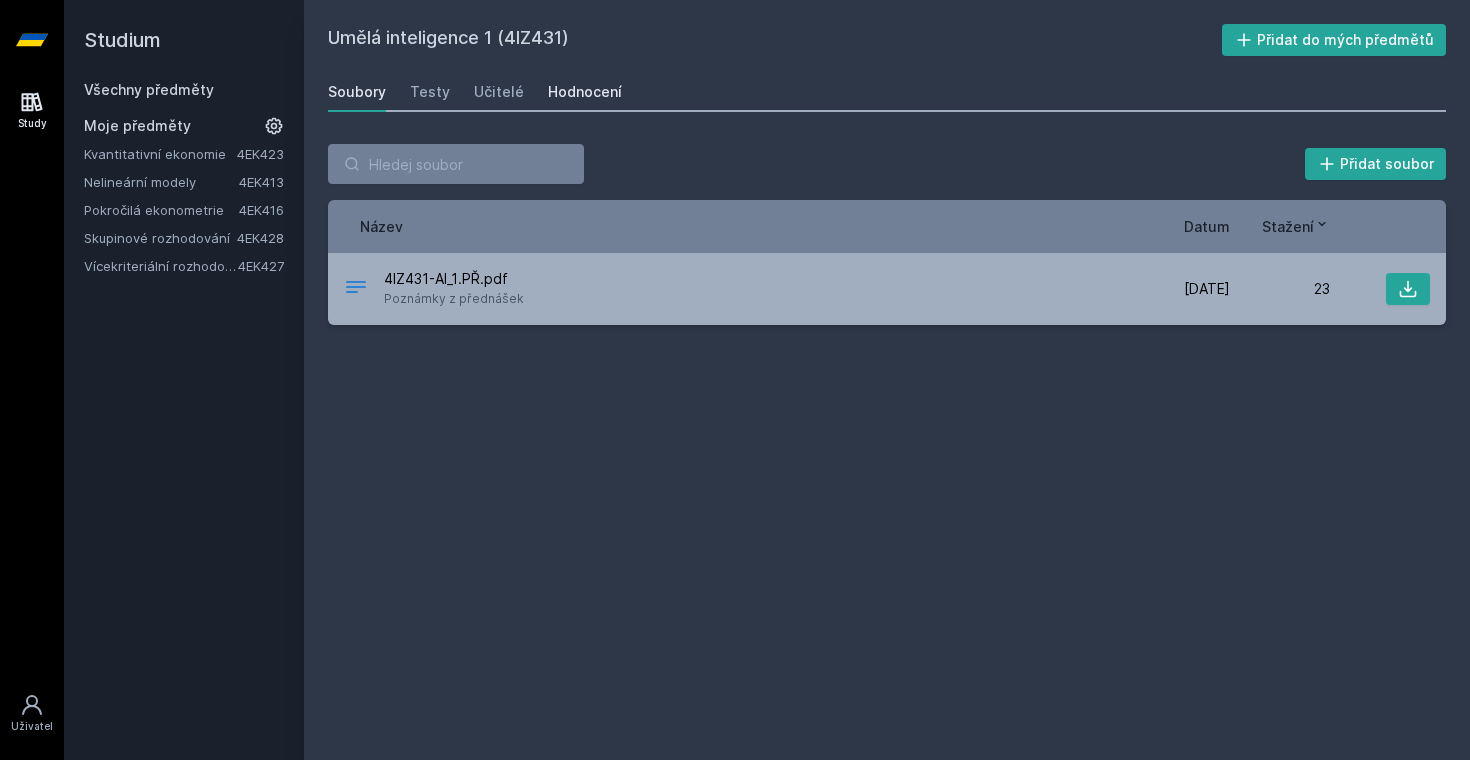 click on "Hodnocení" at bounding box center (585, 92) 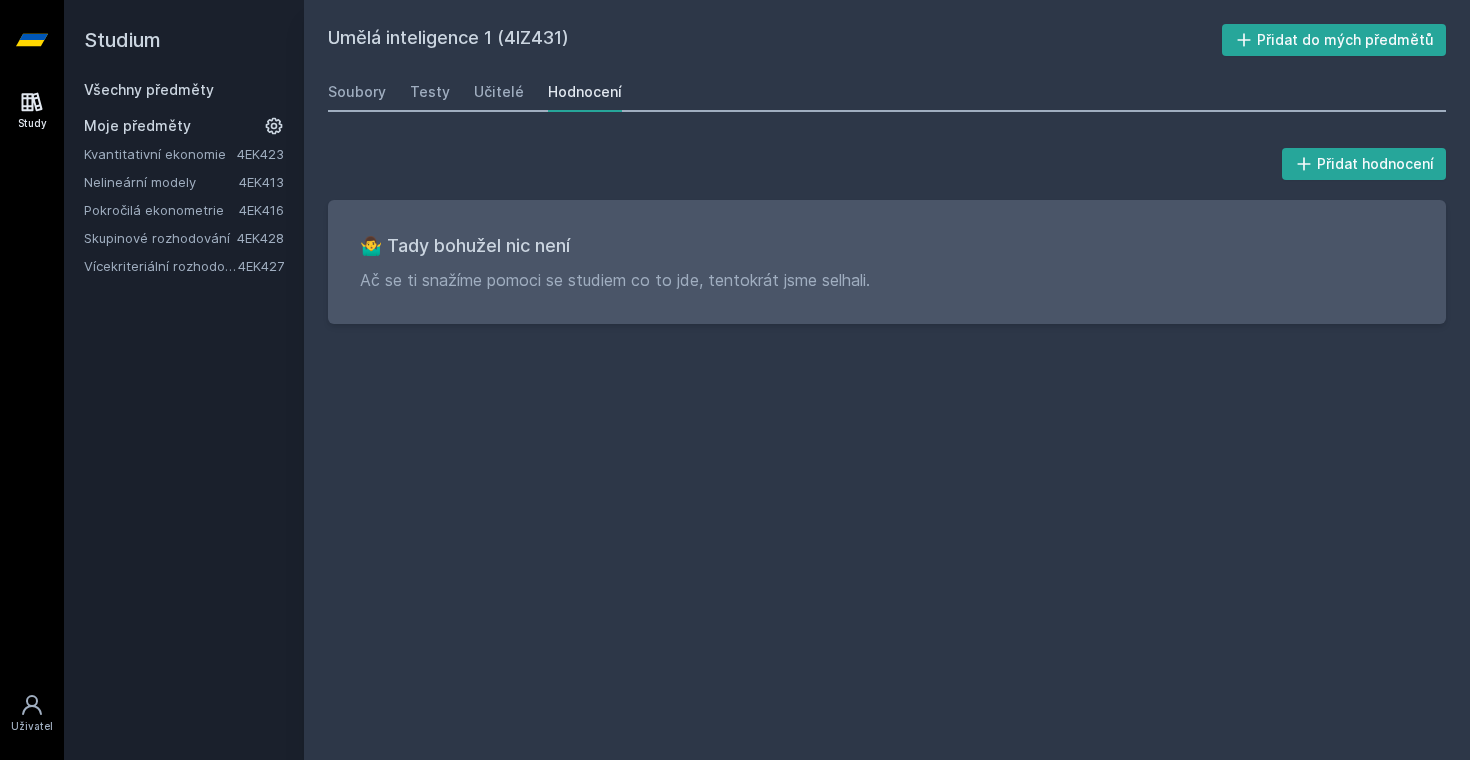 click on "Studium" at bounding box center [184, 40] 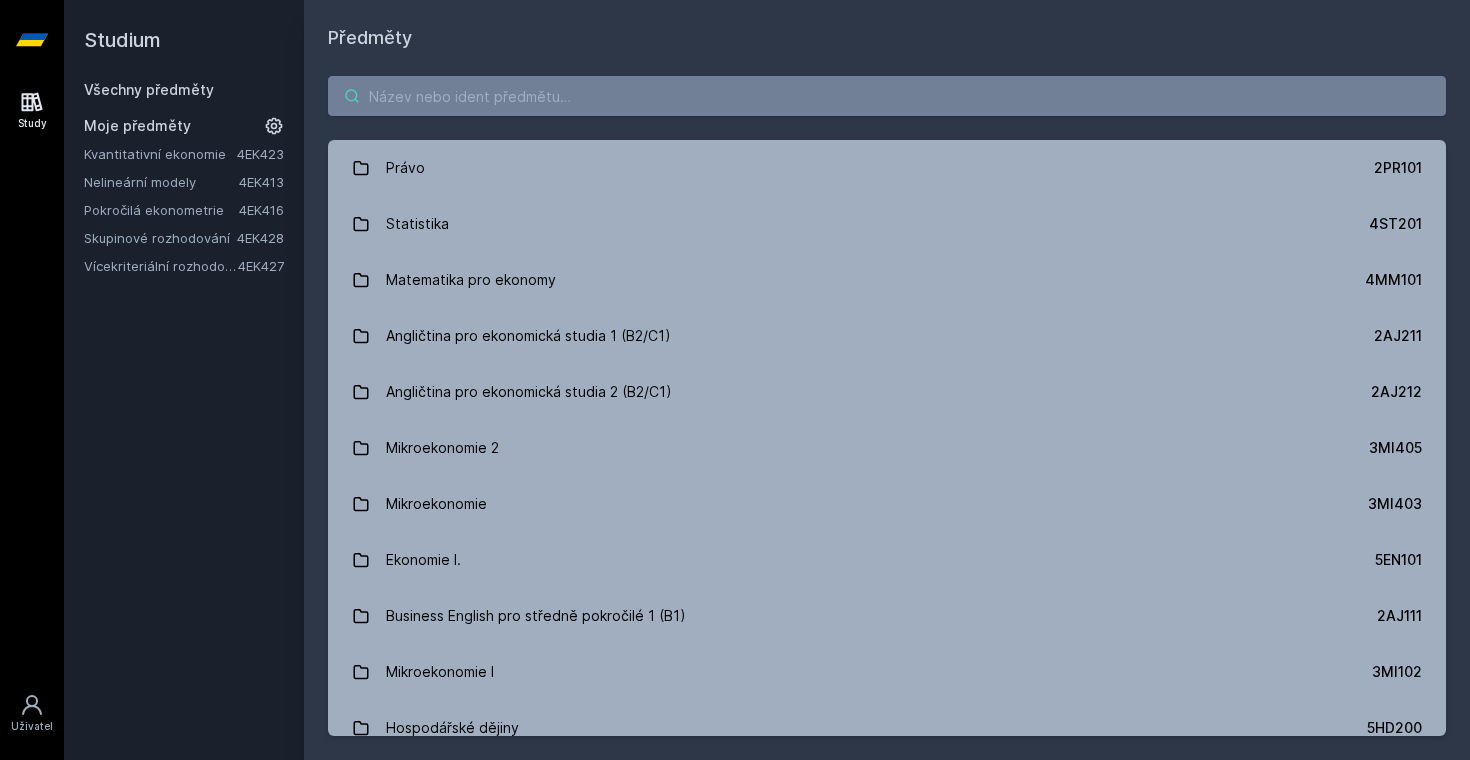 click at bounding box center (887, 96) 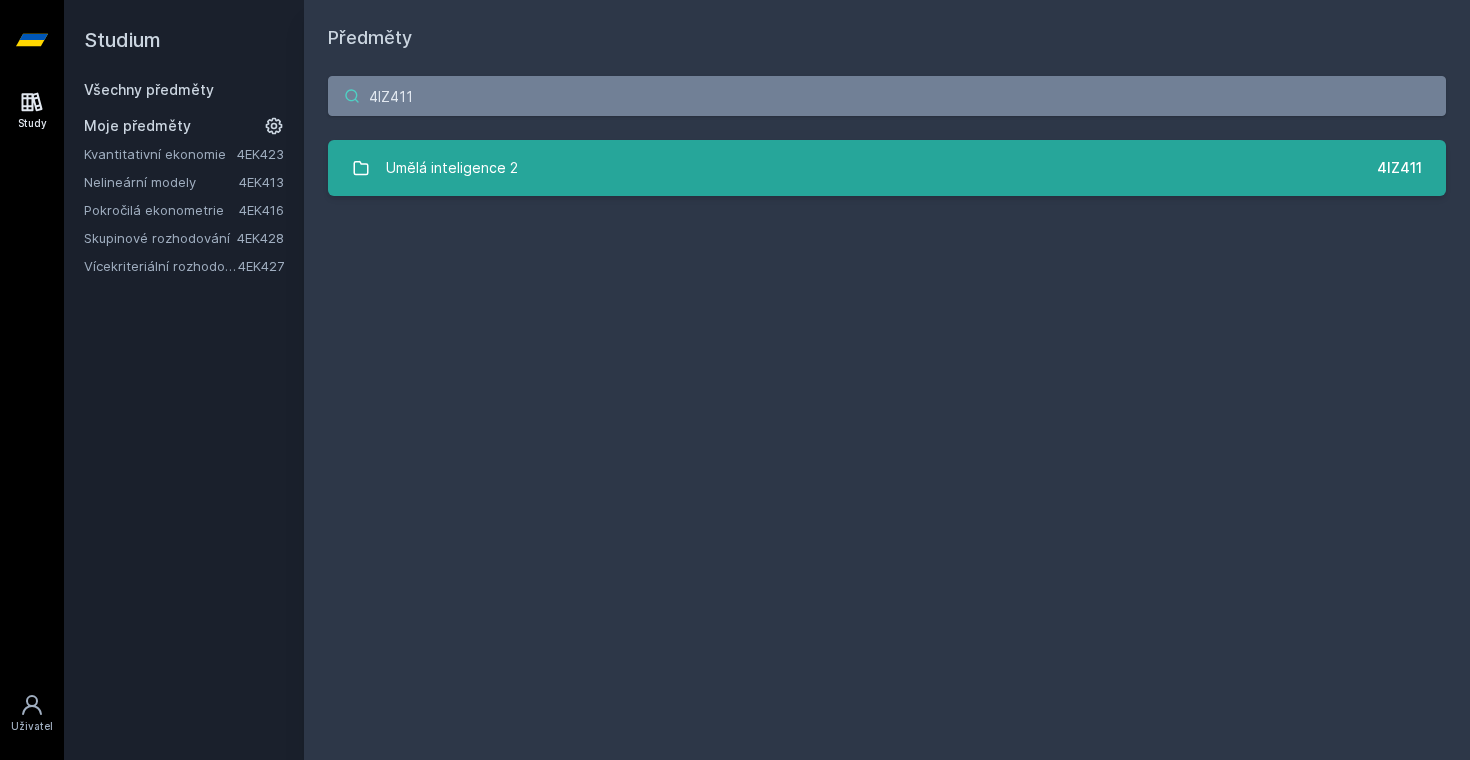 type on "4IZ411" 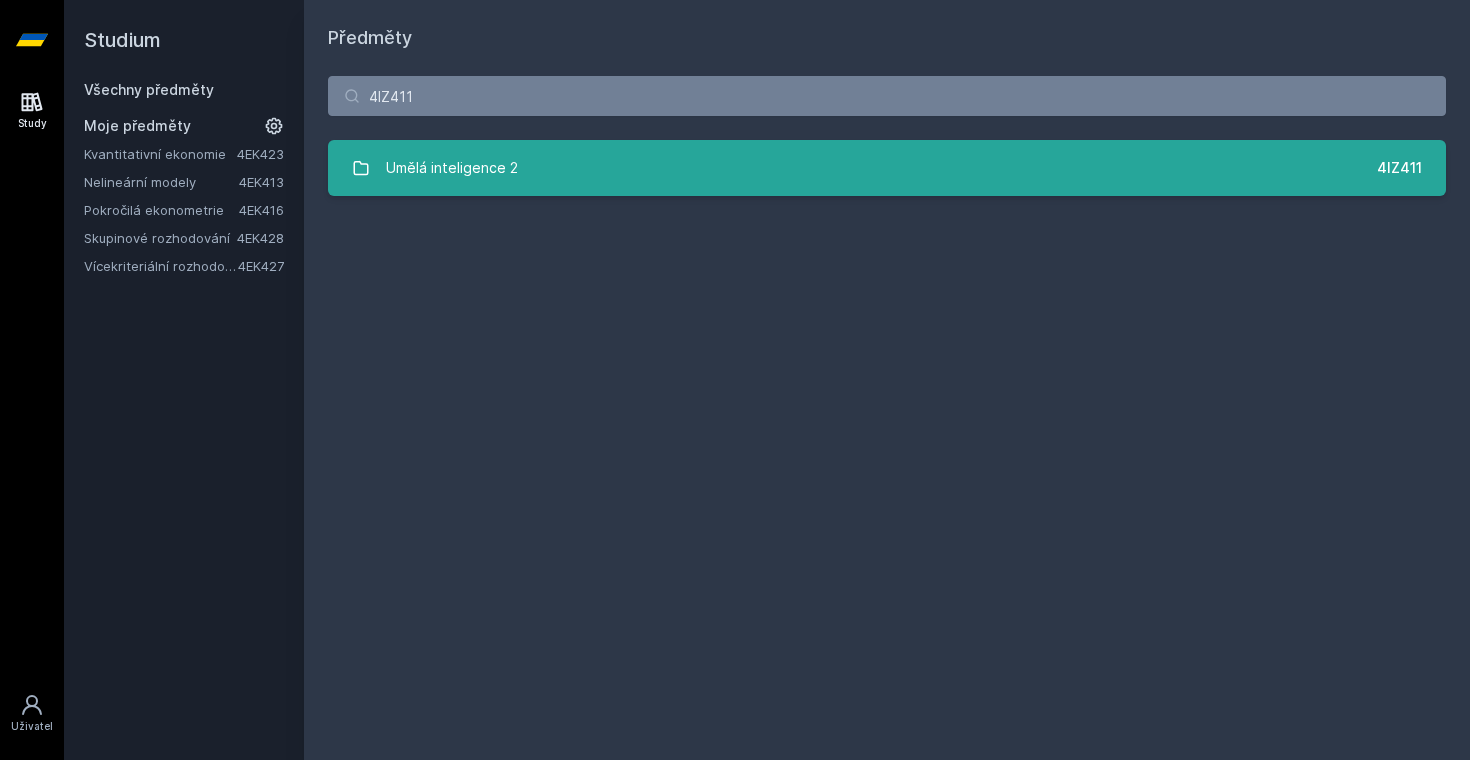 click on "Umělá inteligence 2" at bounding box center (452, 168) 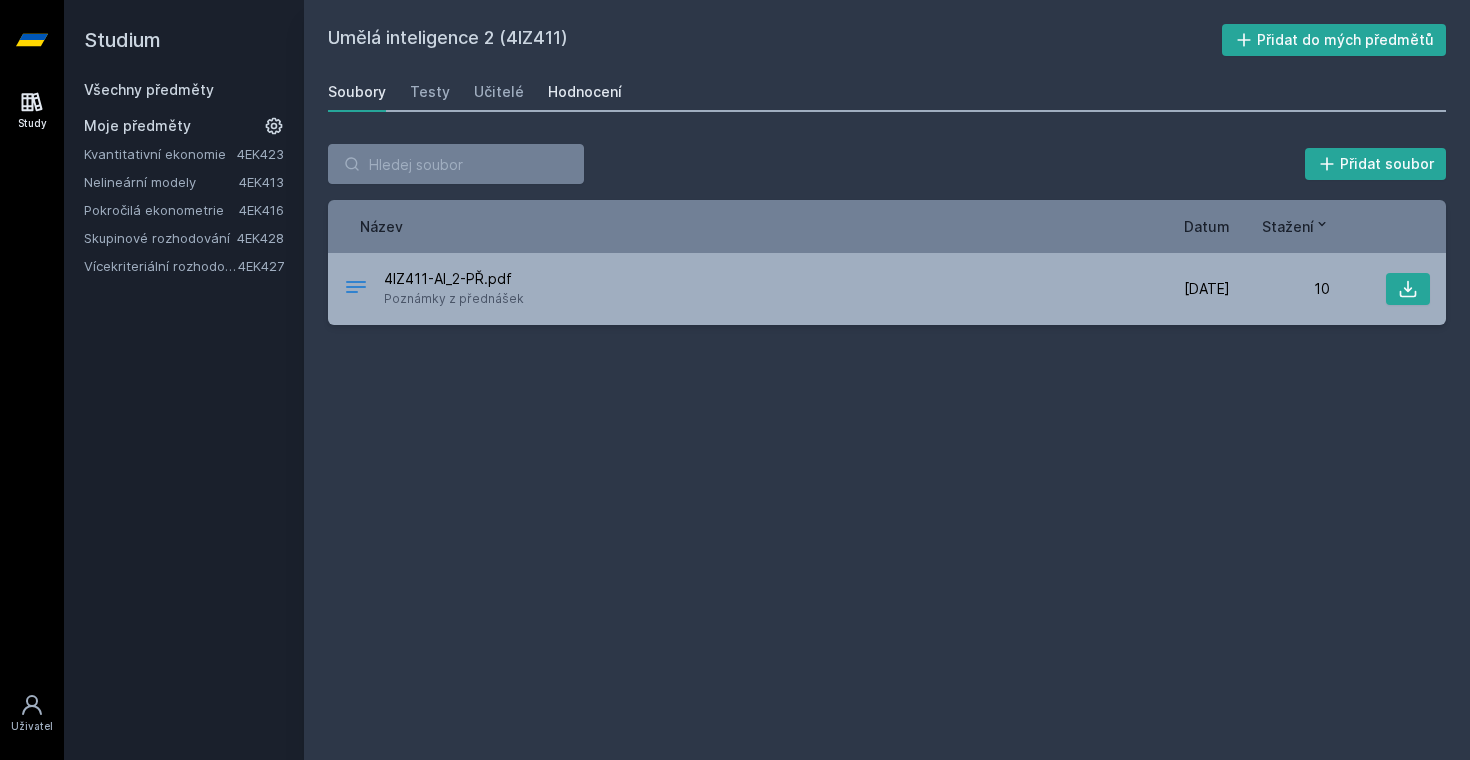 click on "Hodnocení" at bounding box center [585, 92] 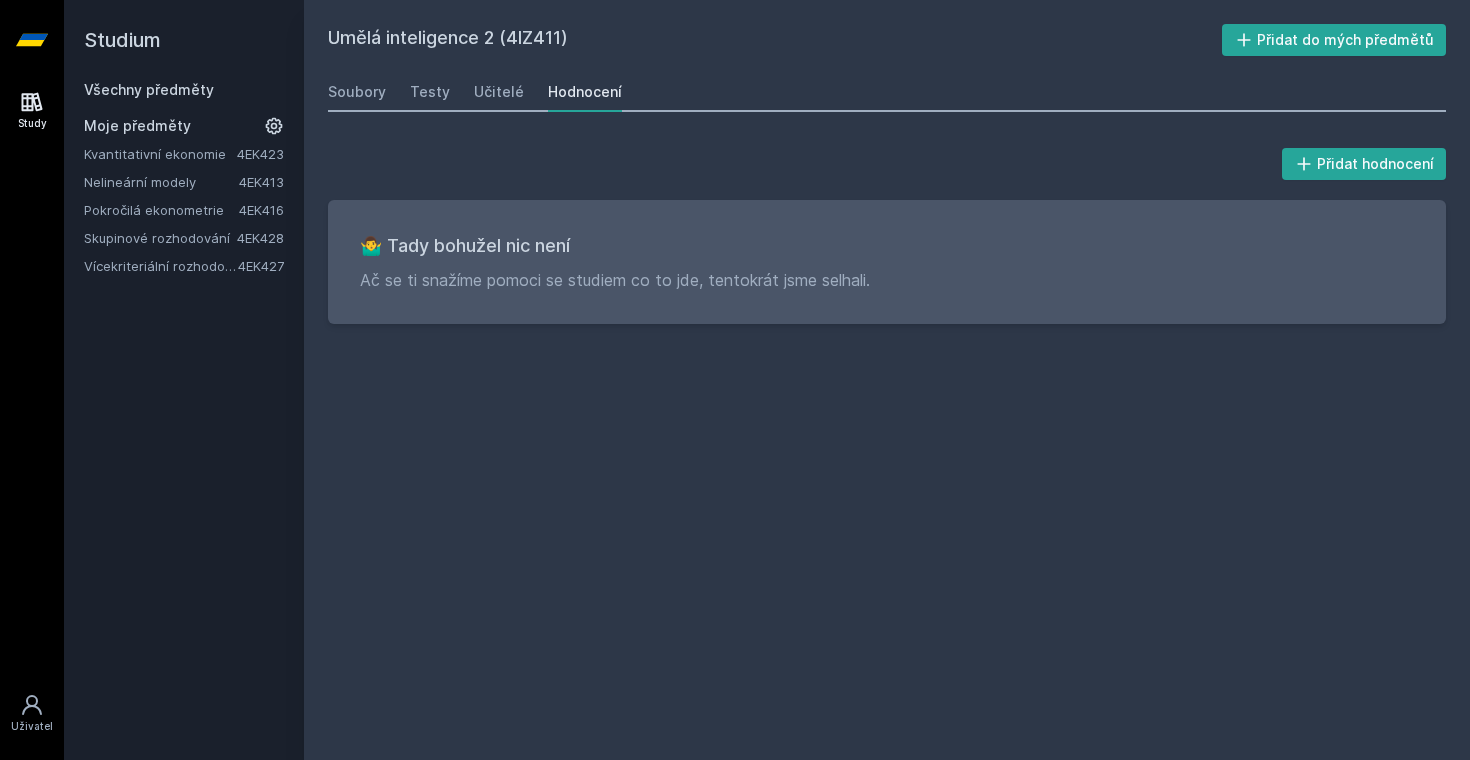 click on "Všechny předměty" at bounding box center (184, 90) 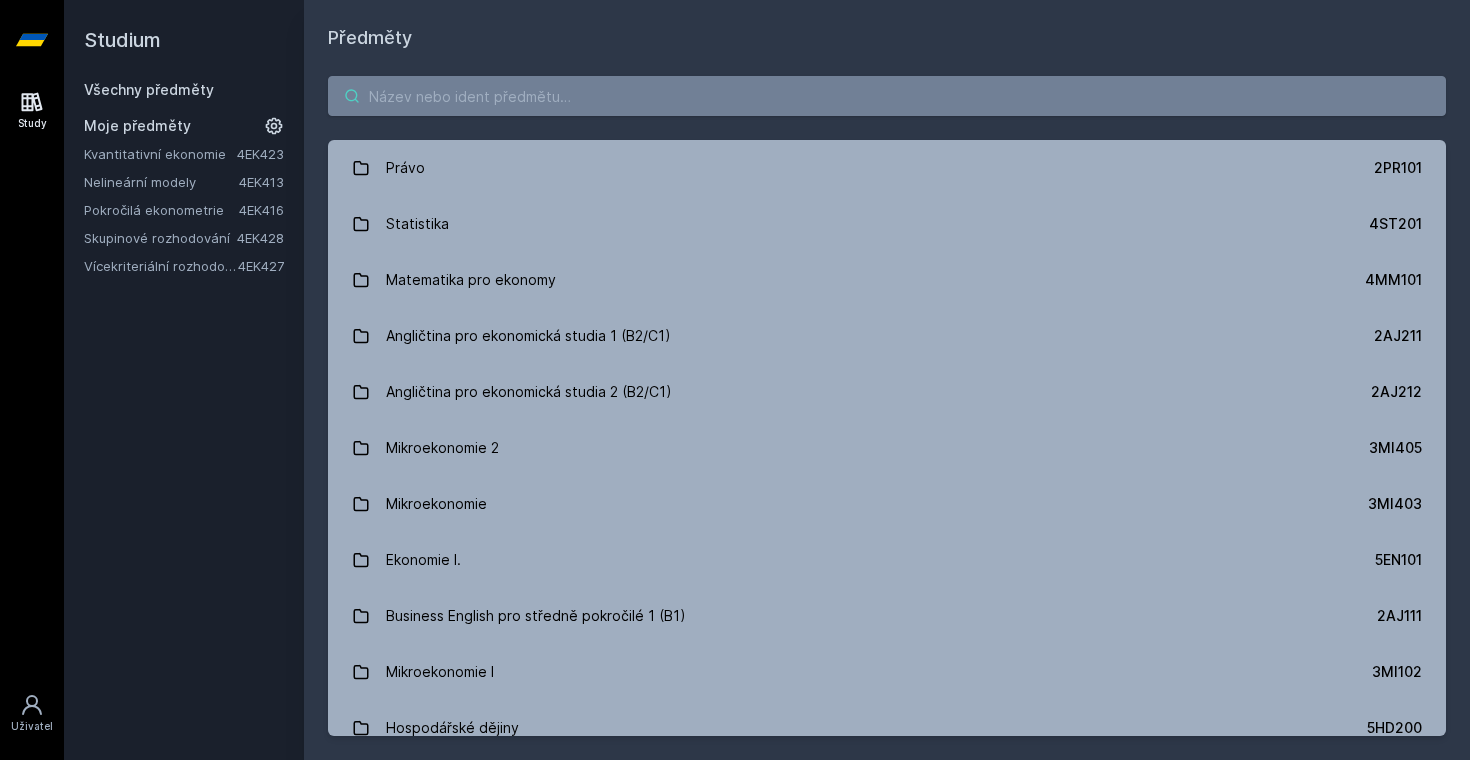 click at bounding box center [887, 96] 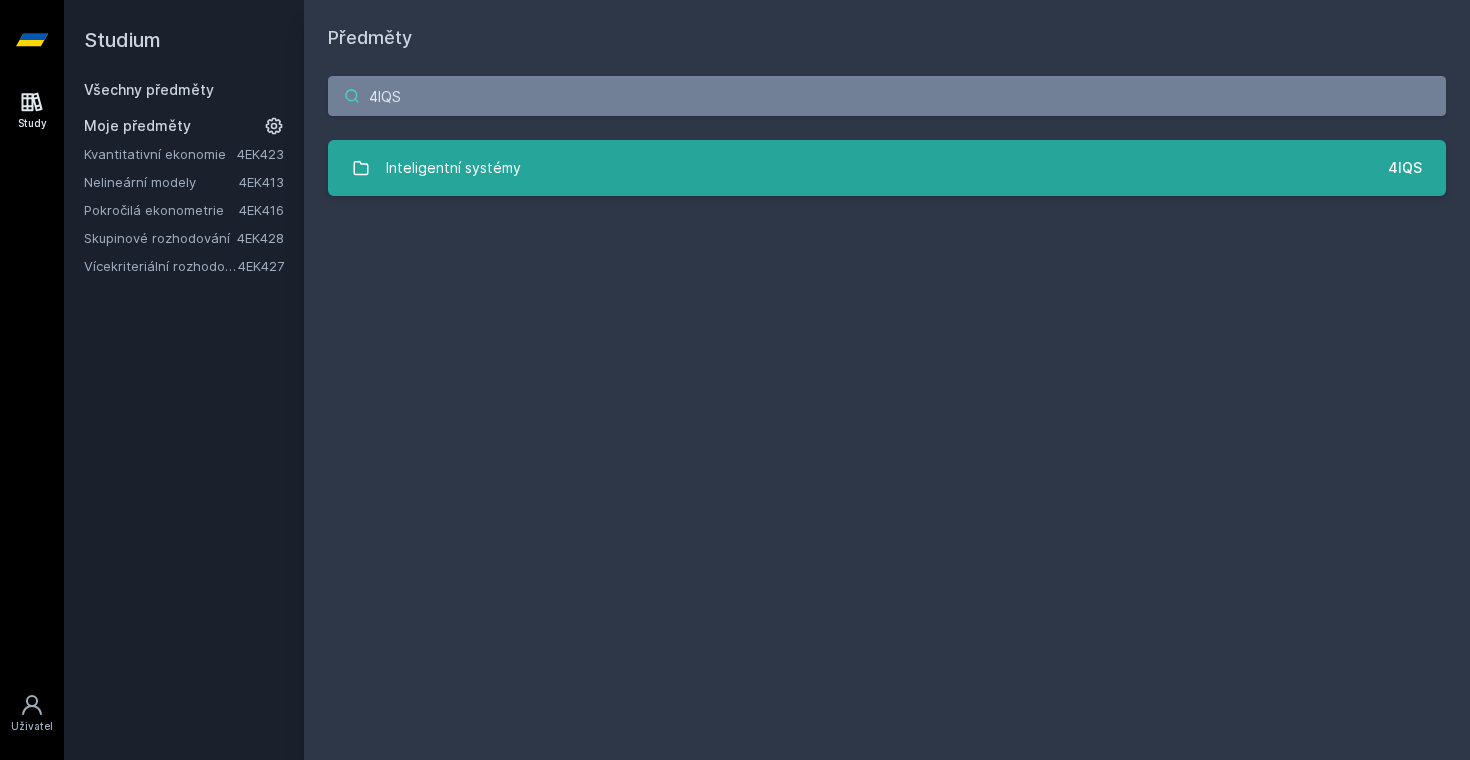 type on "4IQS" 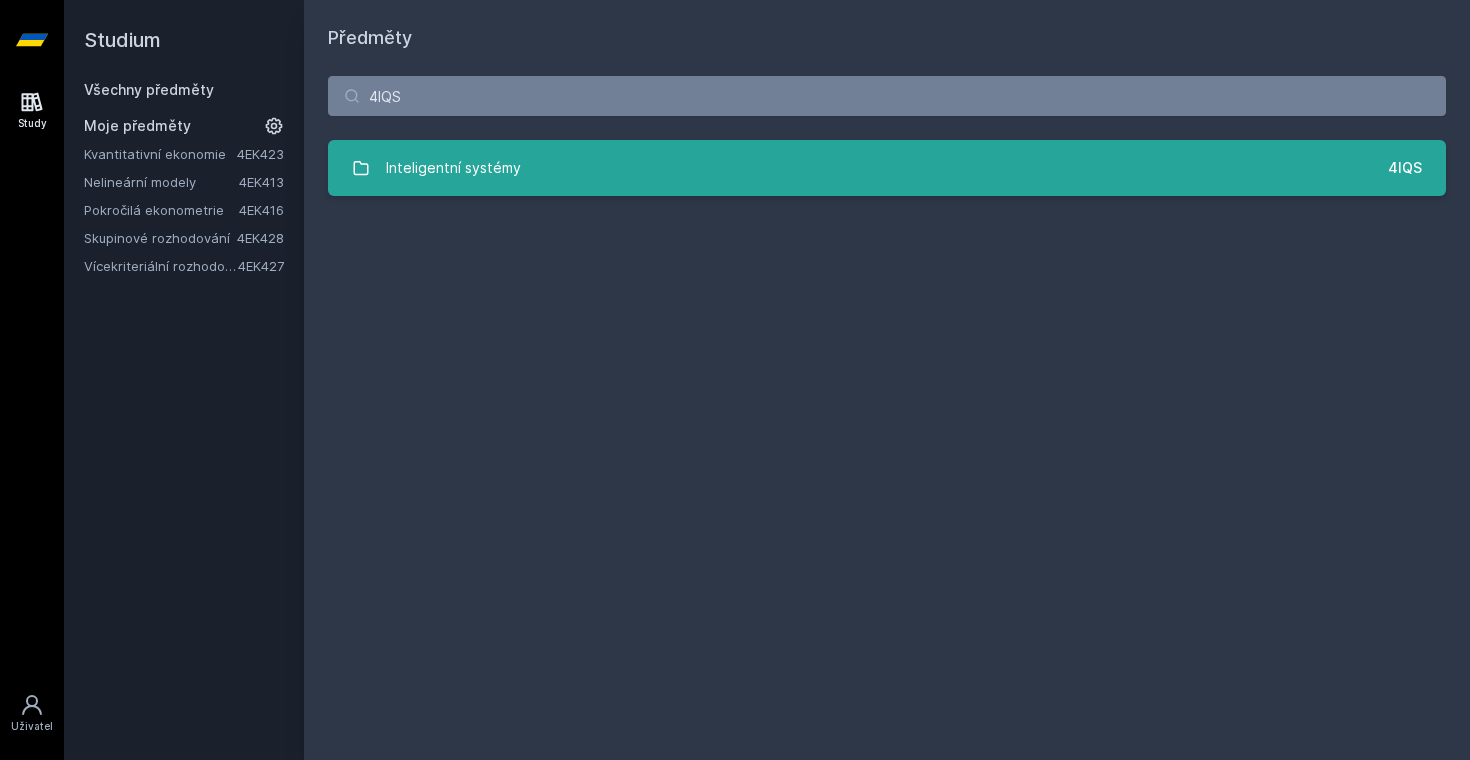 click on "Inteligentní systémy   4IQS" at bounding box center (887, 168) 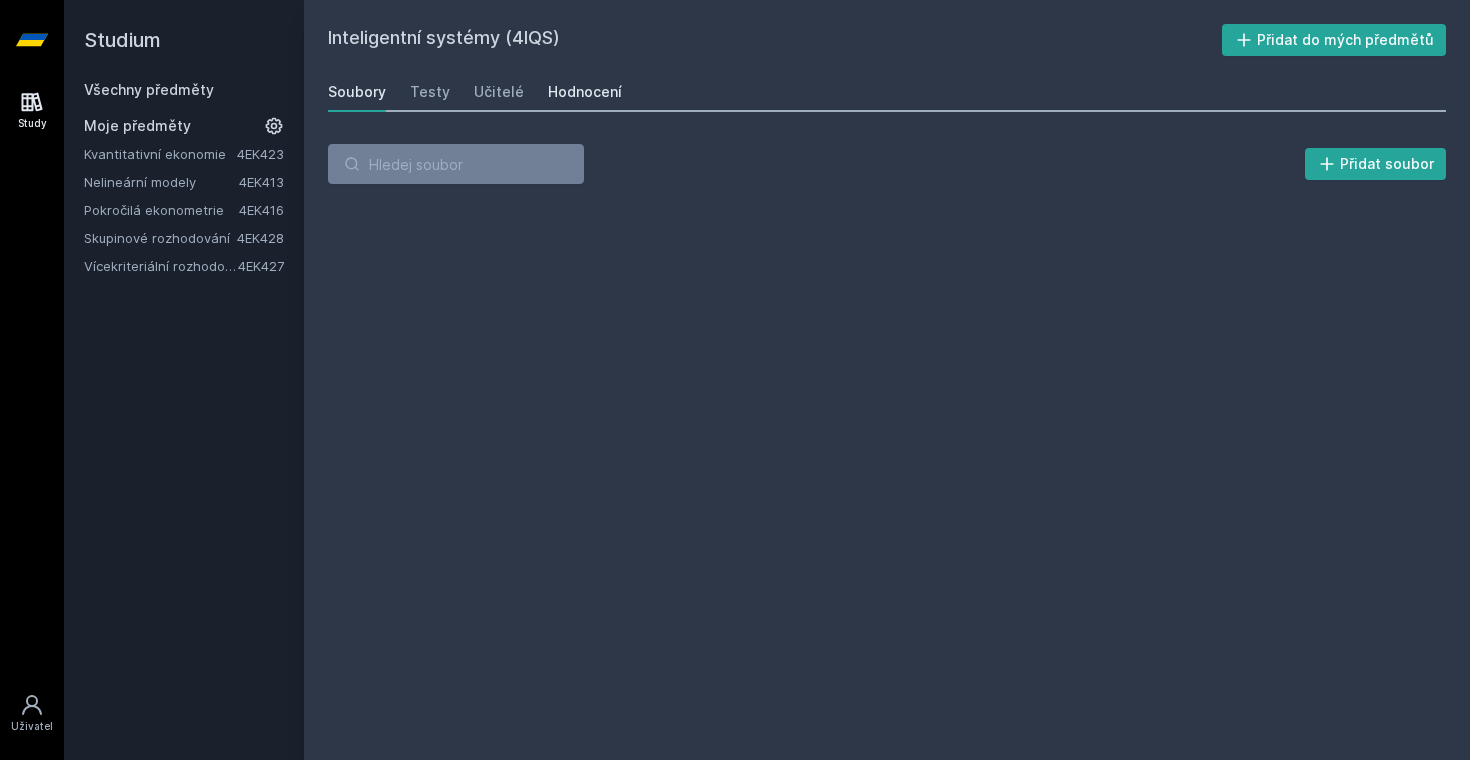 click on "Hodnocení" at bounding box center [585, 92] 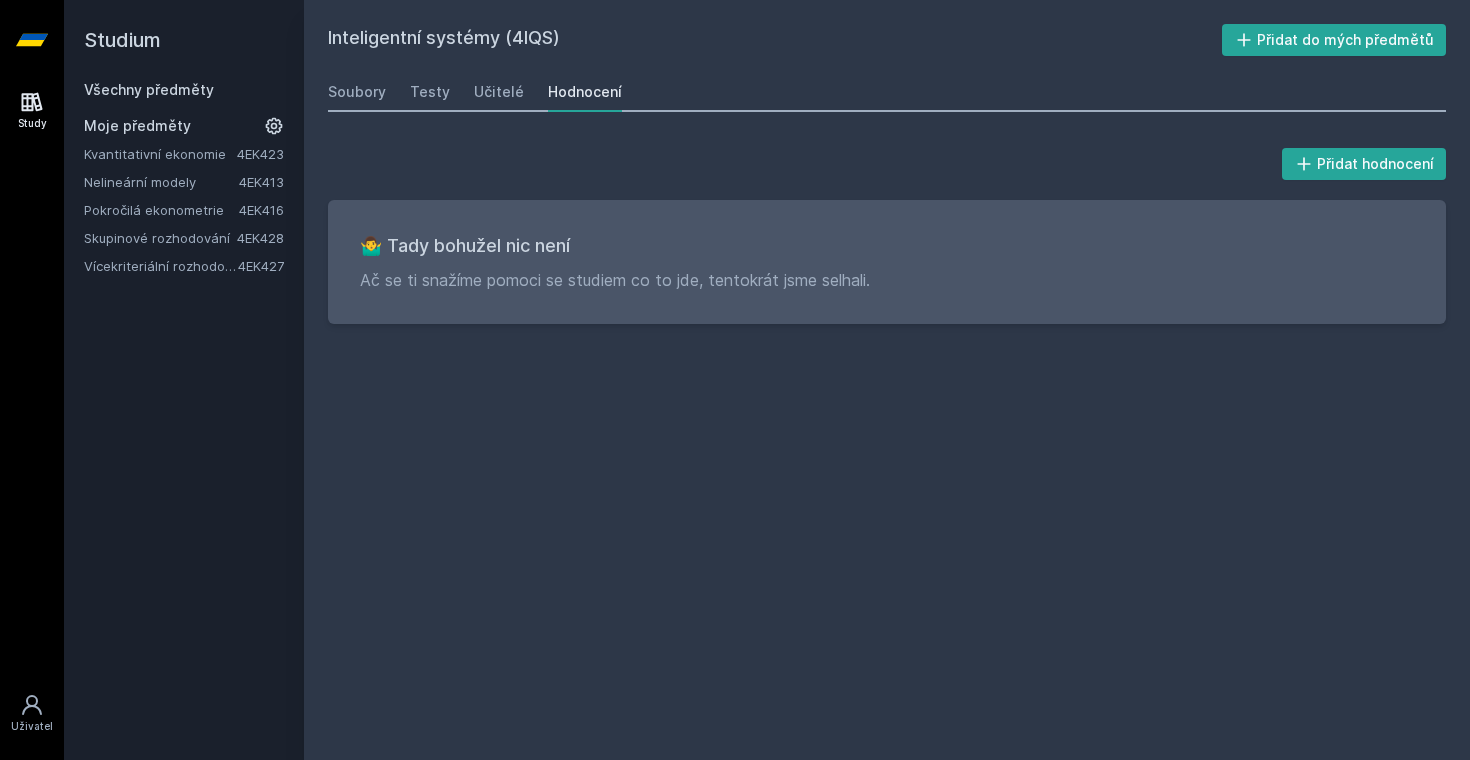 click on "Všechny předměty" at bounding box center (149, 89) 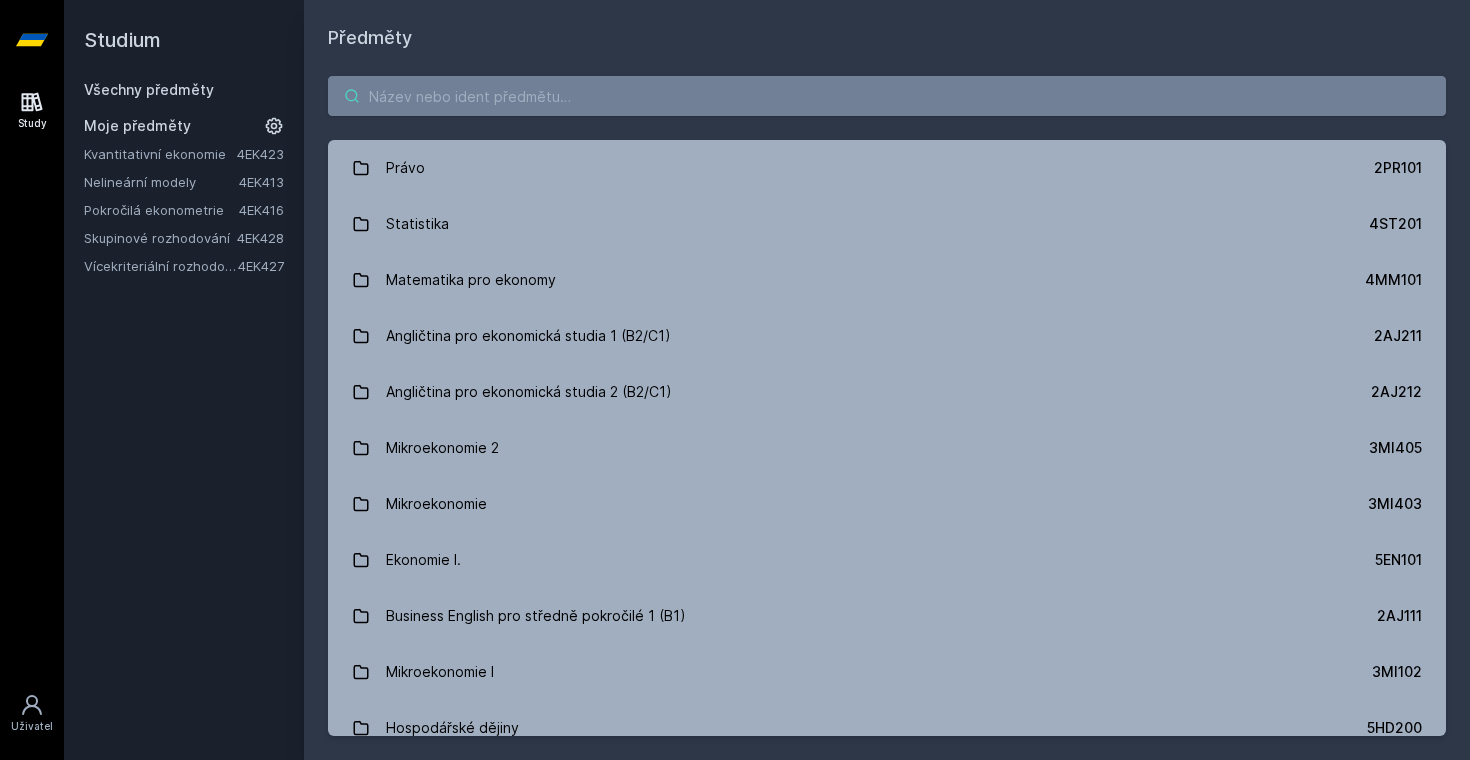 click at bounding box center [887, 96] 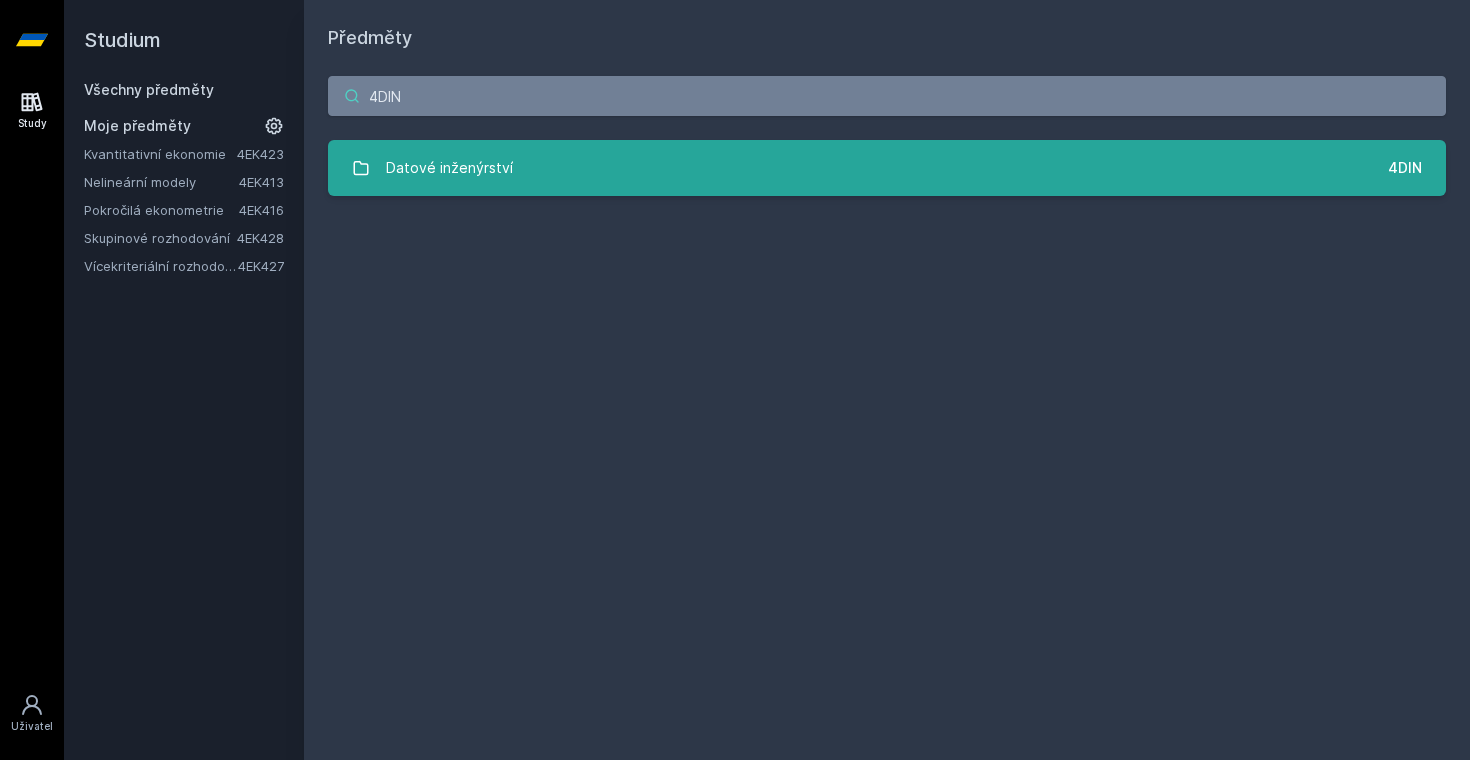 type on "4DIN" 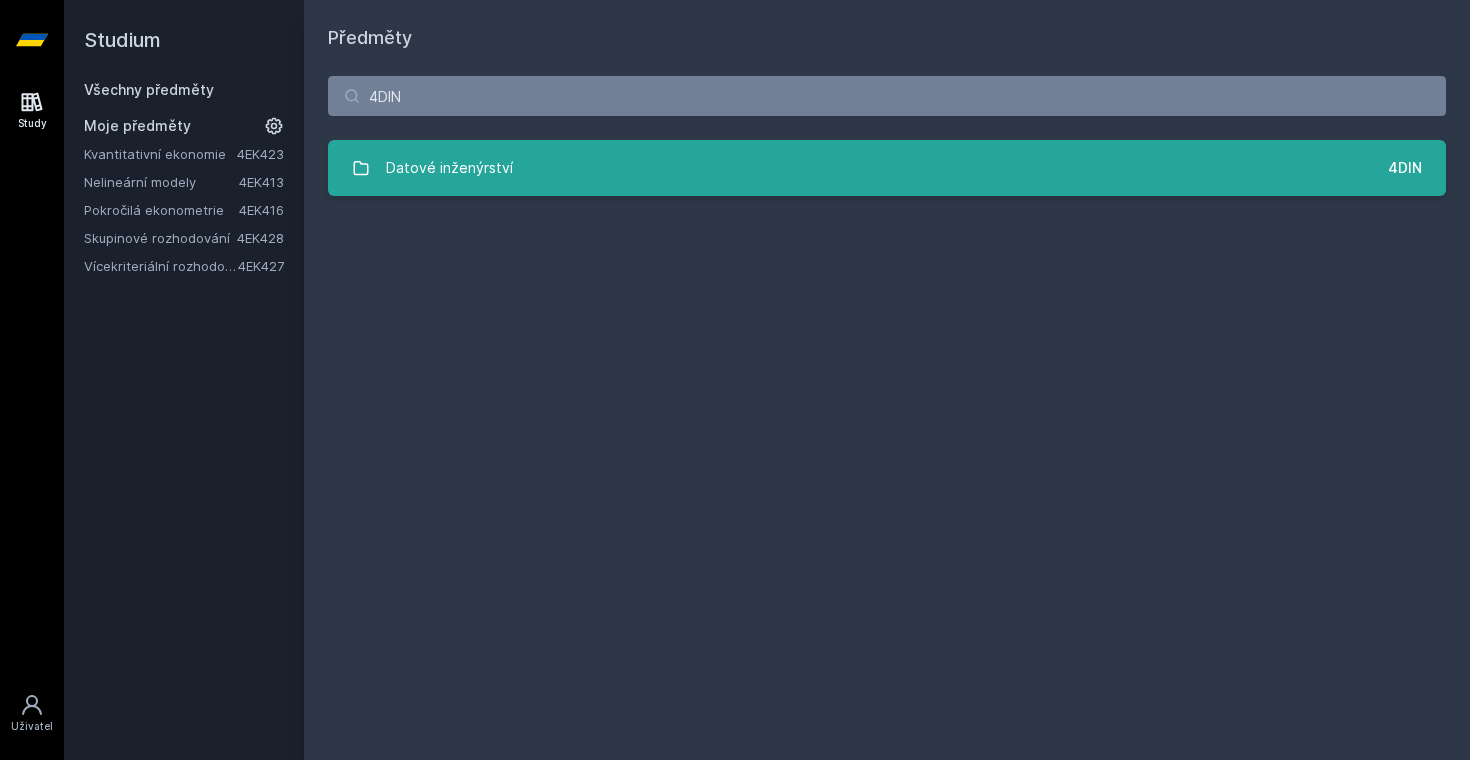 click on "Datové inženýrství   4DIN" at bounding box center [887, 168] 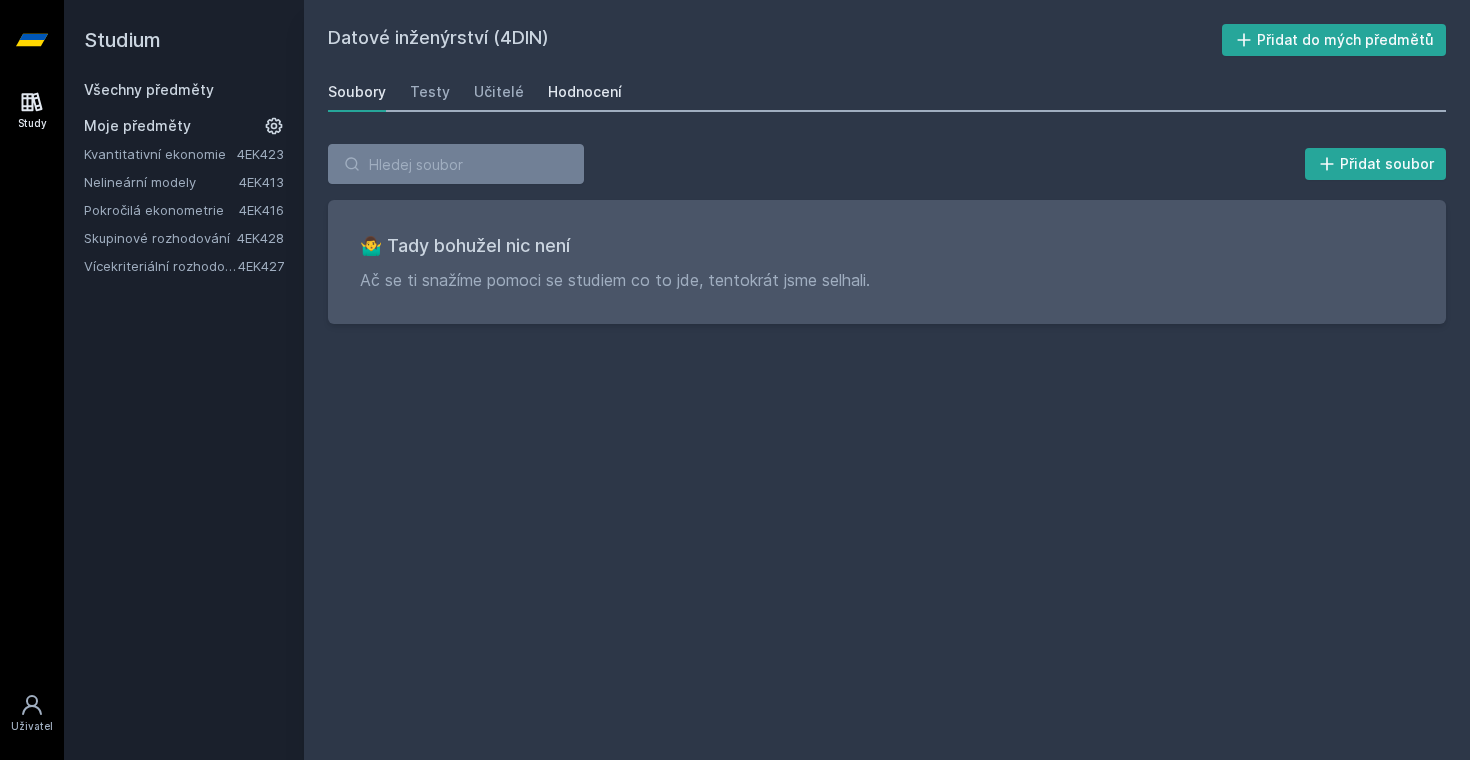 click on "Hodnocení" at bounding box center [585, 92] 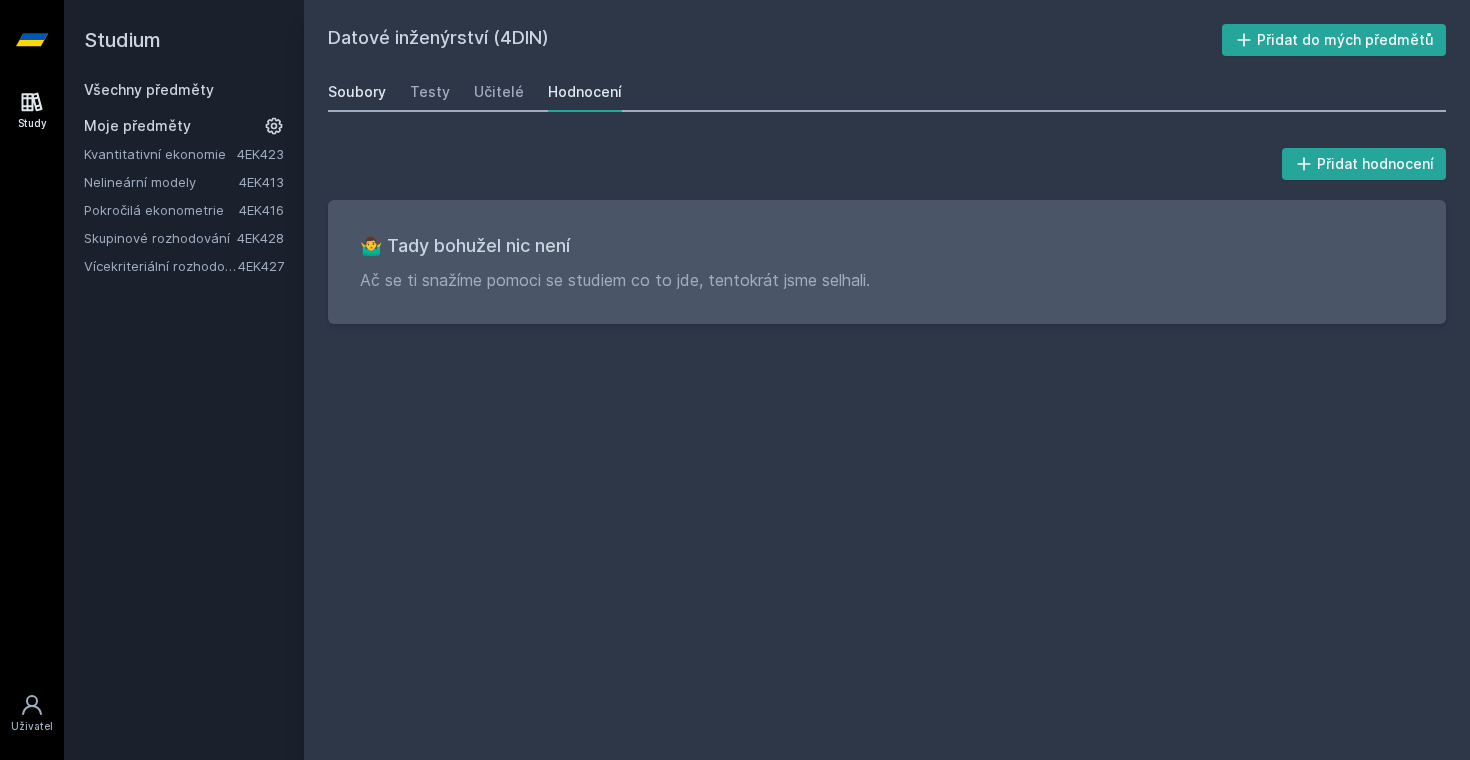 click on "Soubory" at bounding box center [357, 92] 